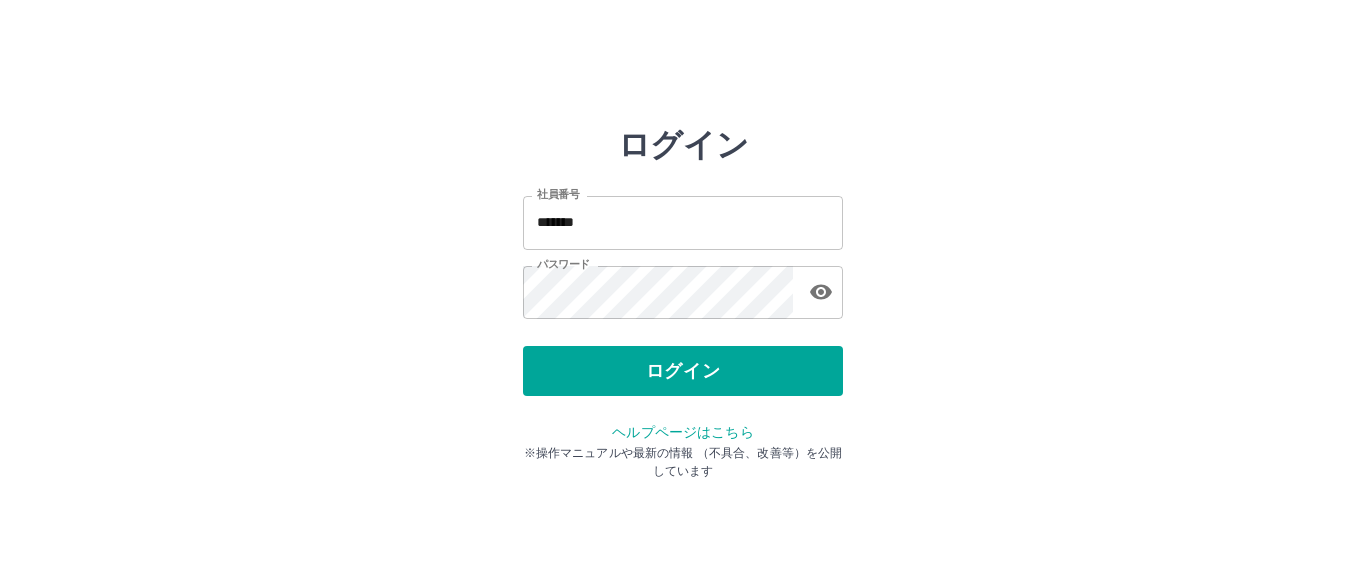 click on "*******" at bounding box center [683, 222] 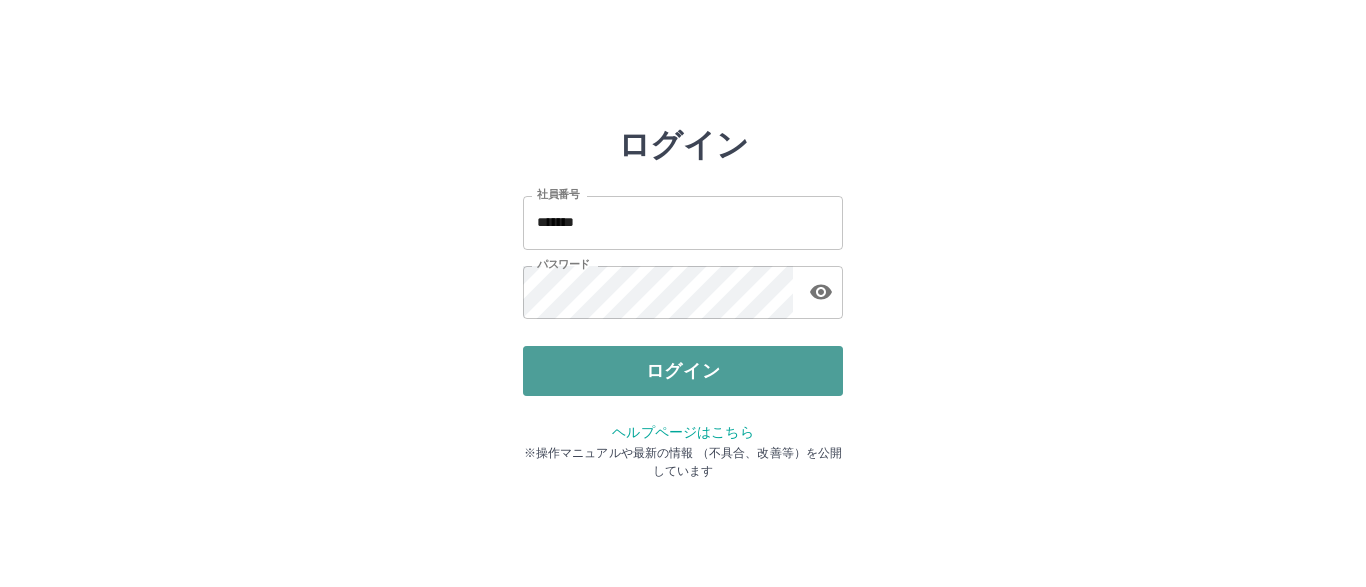 click on "ログイン" at bounding box center [683, 371] 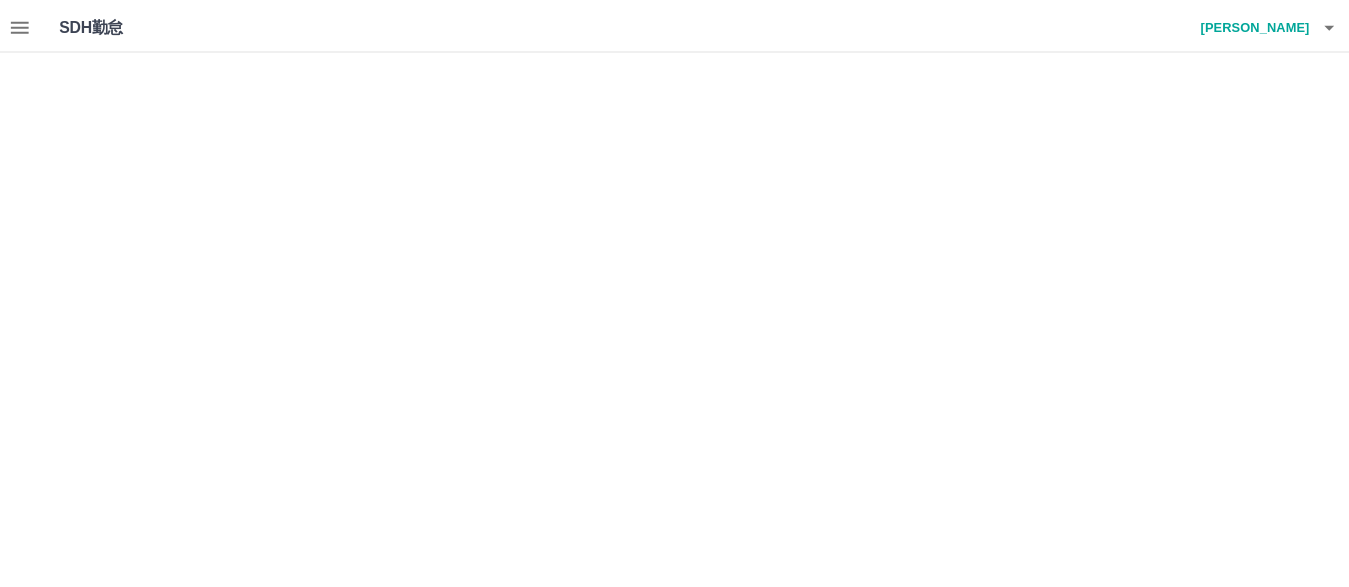 scroll, scrollTop: 0, scrollLeft: 0, axis: both 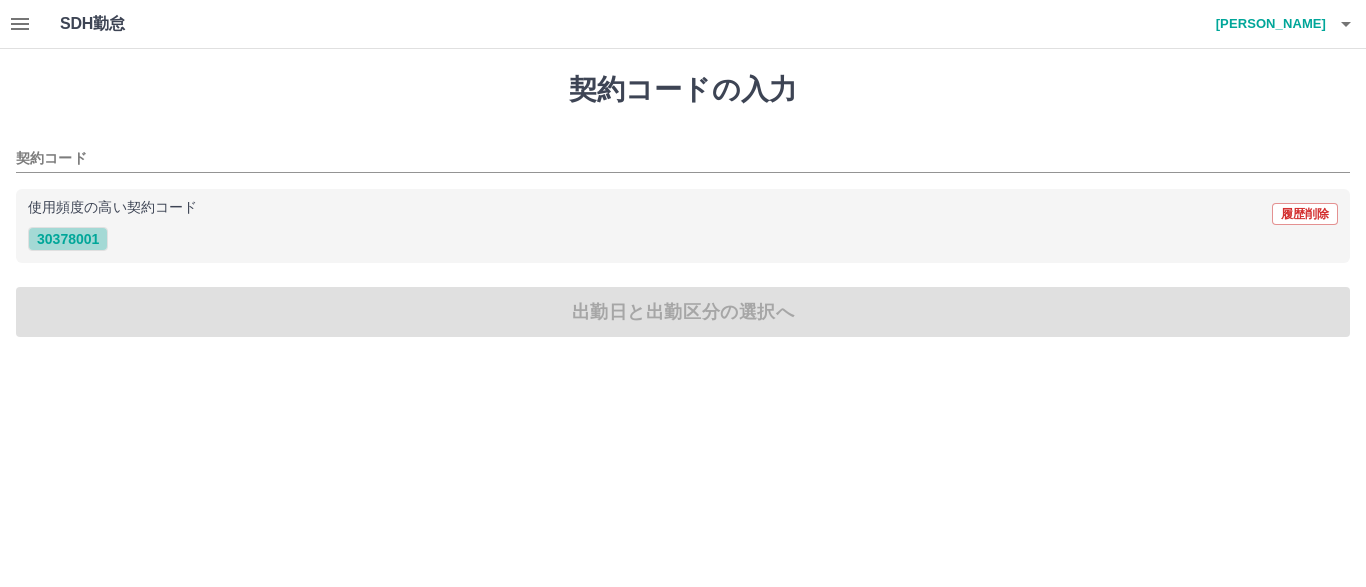 click on "30378001" at bounding box center (68, 239) 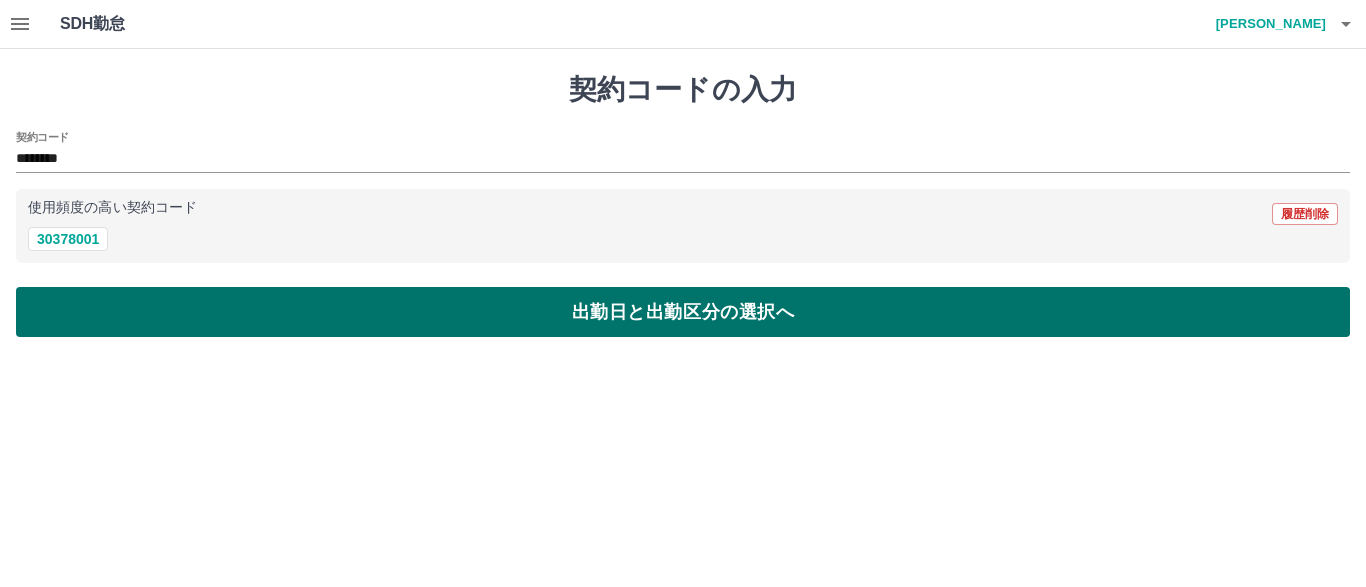 click on "出勤日と出勤区分の選択へ" at bounding box center [683, 312] 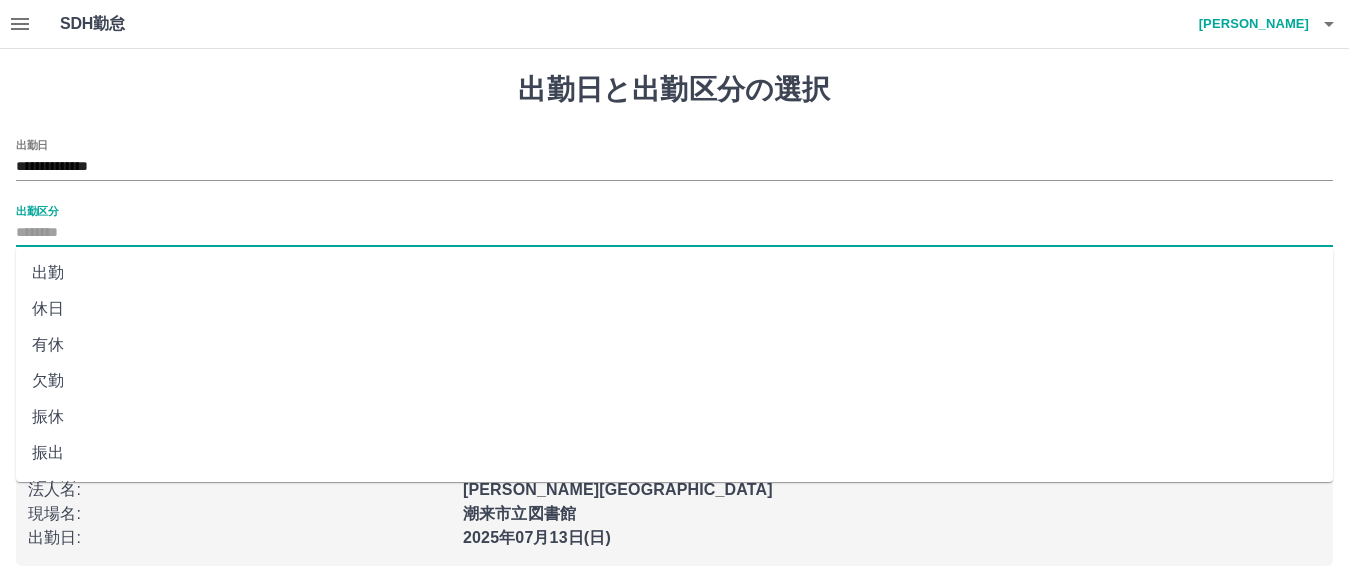 click on "出勤区分" at bounding box center [674, 233] 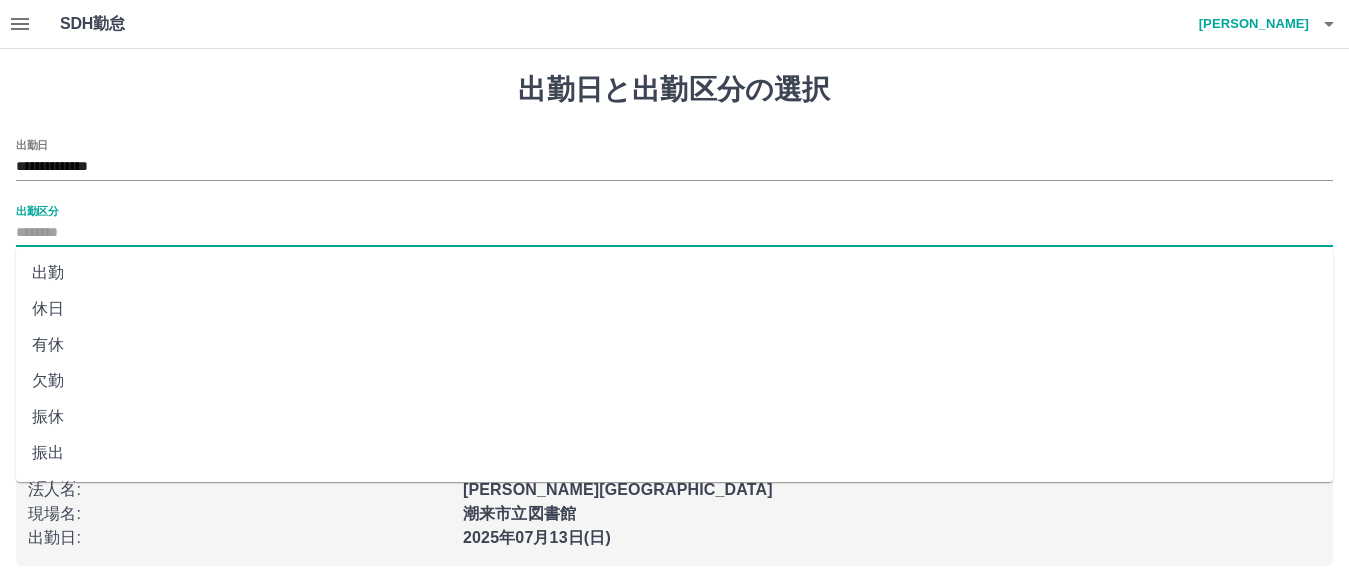 click on "出勤" at bounding box center (674, 273) 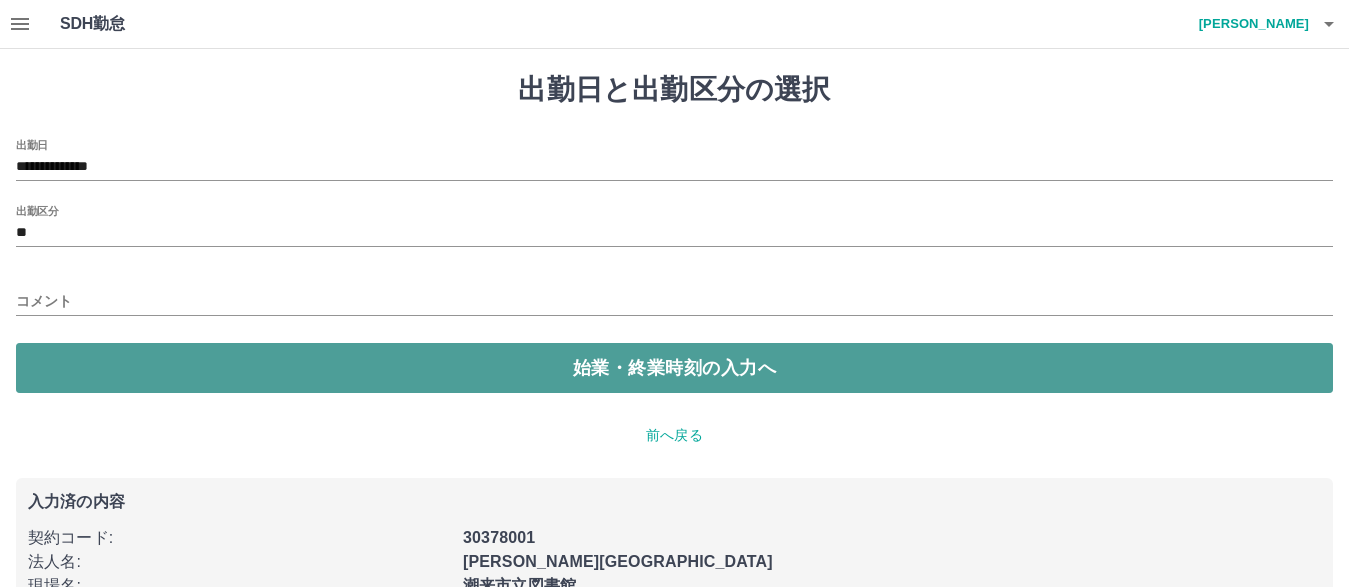click on "始業・終業時刻の入力へ" at bounding box center [674, 368] 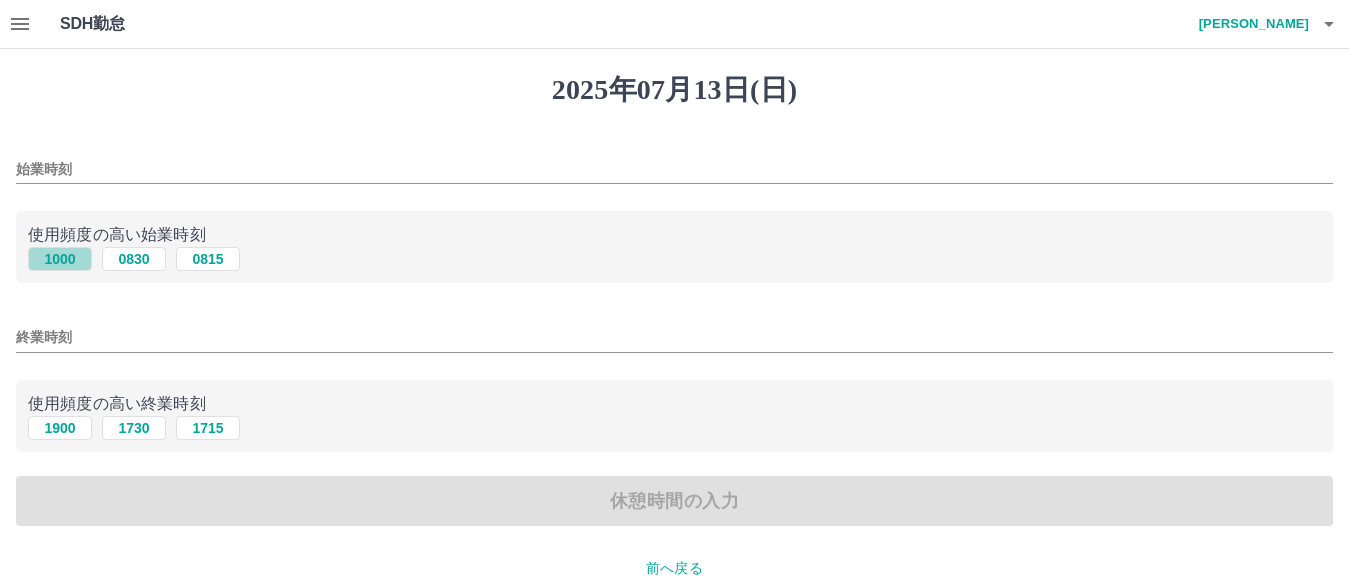 click on "1000" at bounding box center [60, 259] 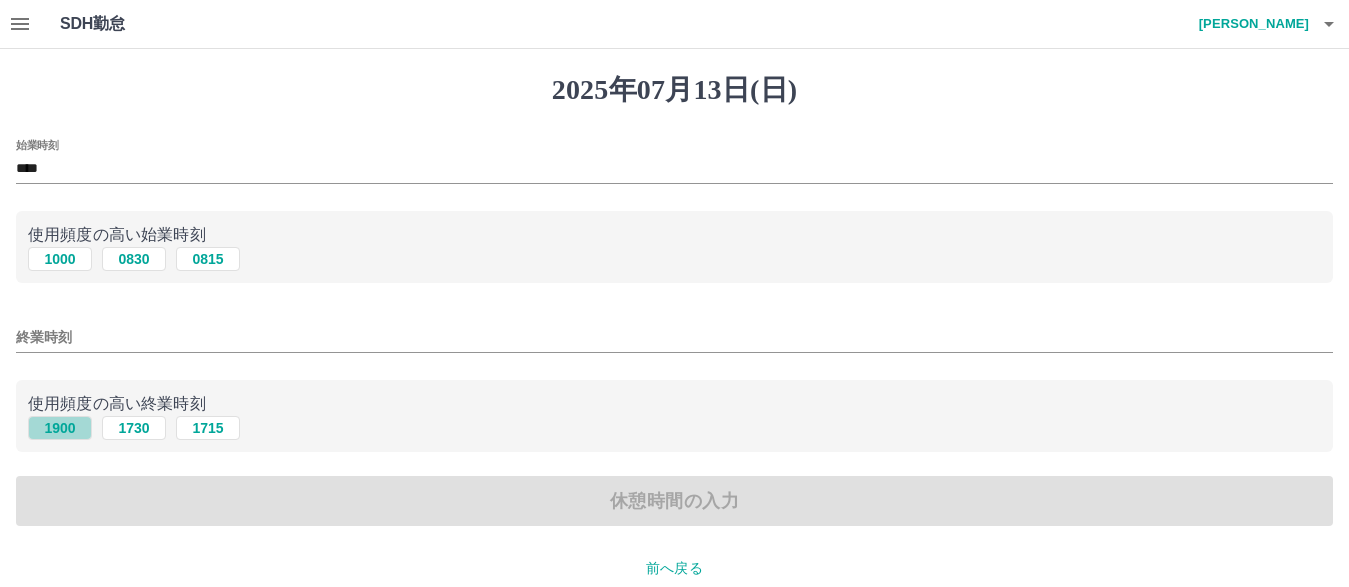 click on "1900" at bounding box center (60, 428) 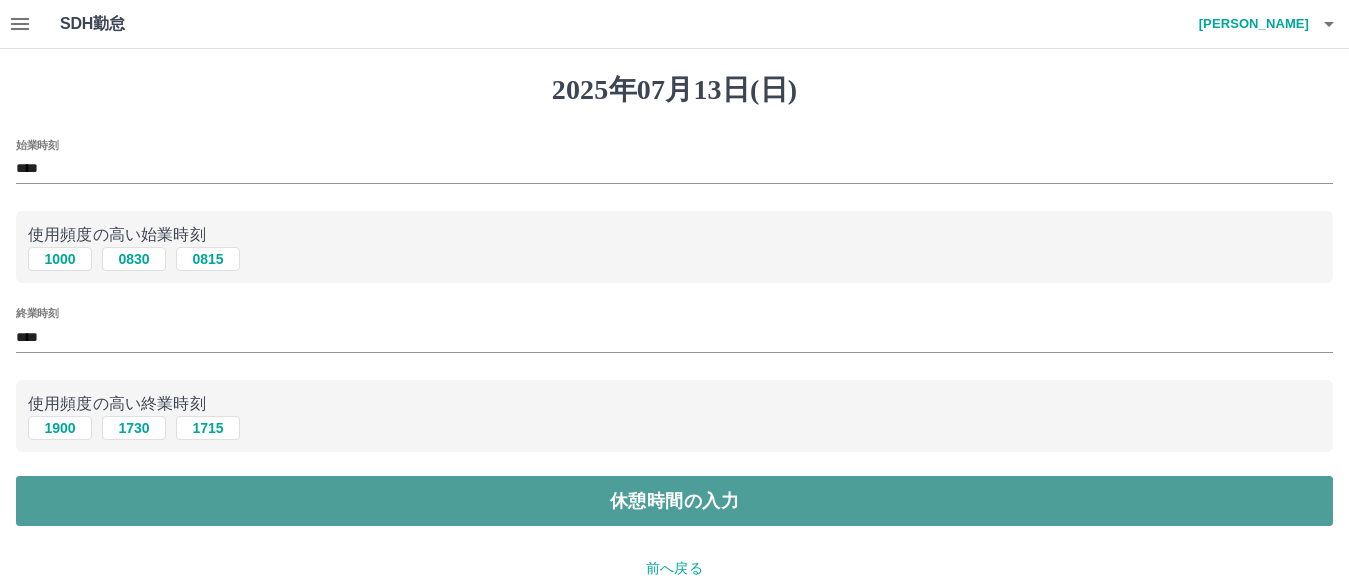 click on "休憩時間の入力" at bounding box center (674, 501) 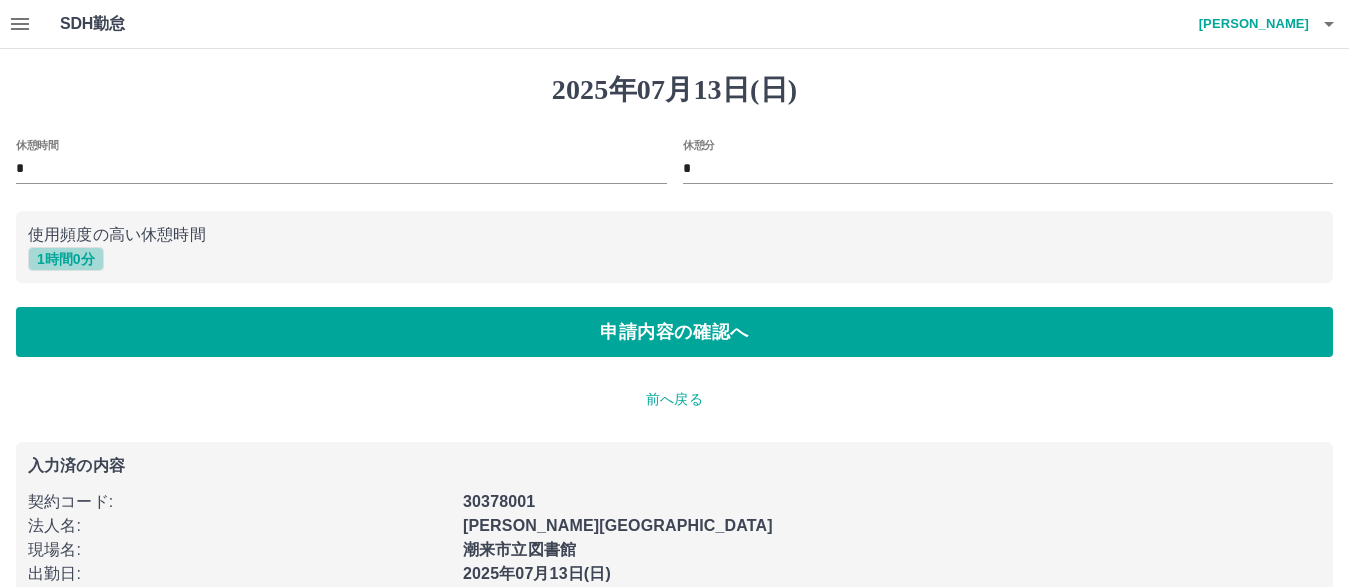 click on "1 時間 0 分" at bounding box center [66, 259] 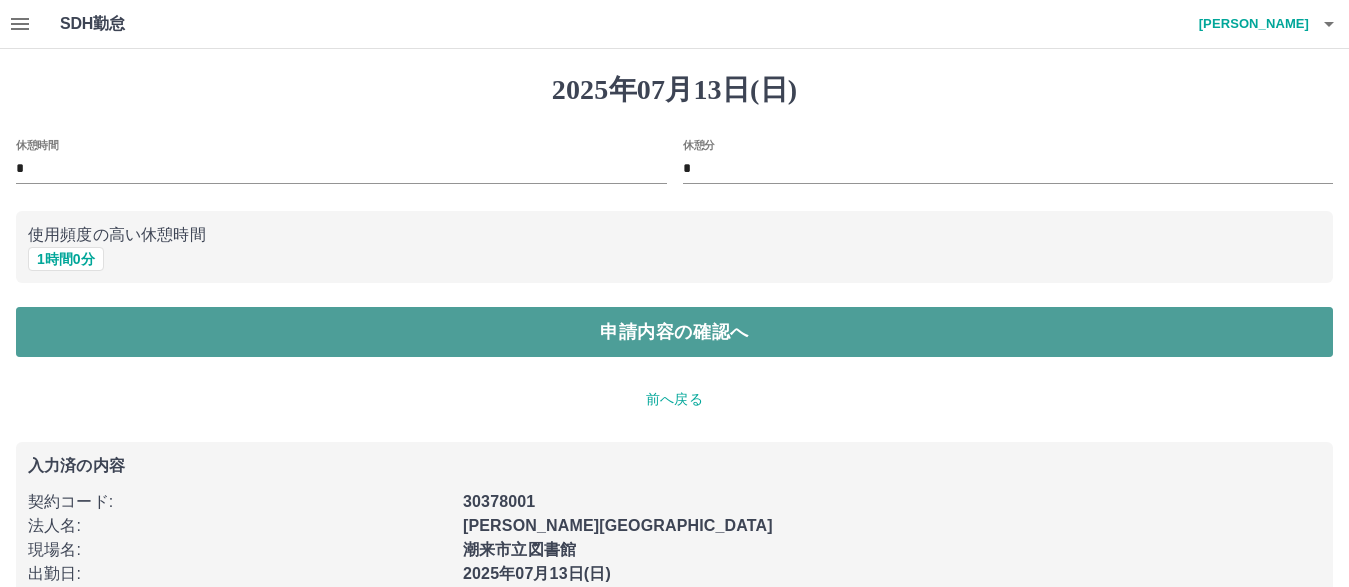 click on "申請内容の確認へ" at bounding box center [674, 332] 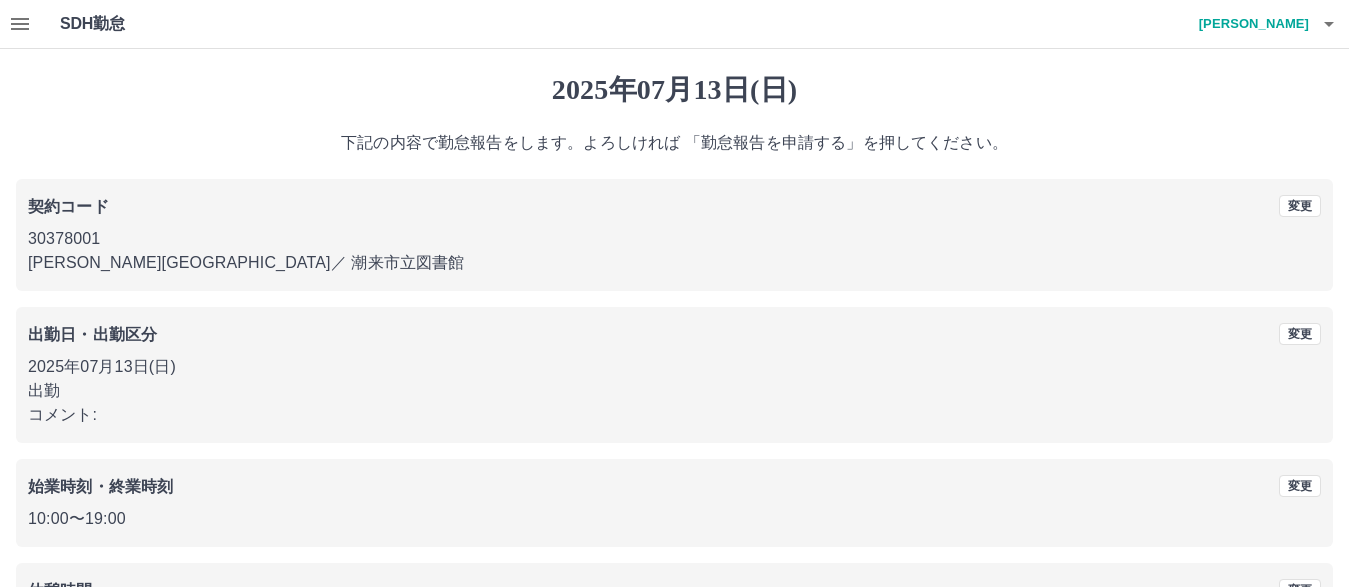 scroll, scrollTop: 157, scrollLeft: 0, axis: vertical 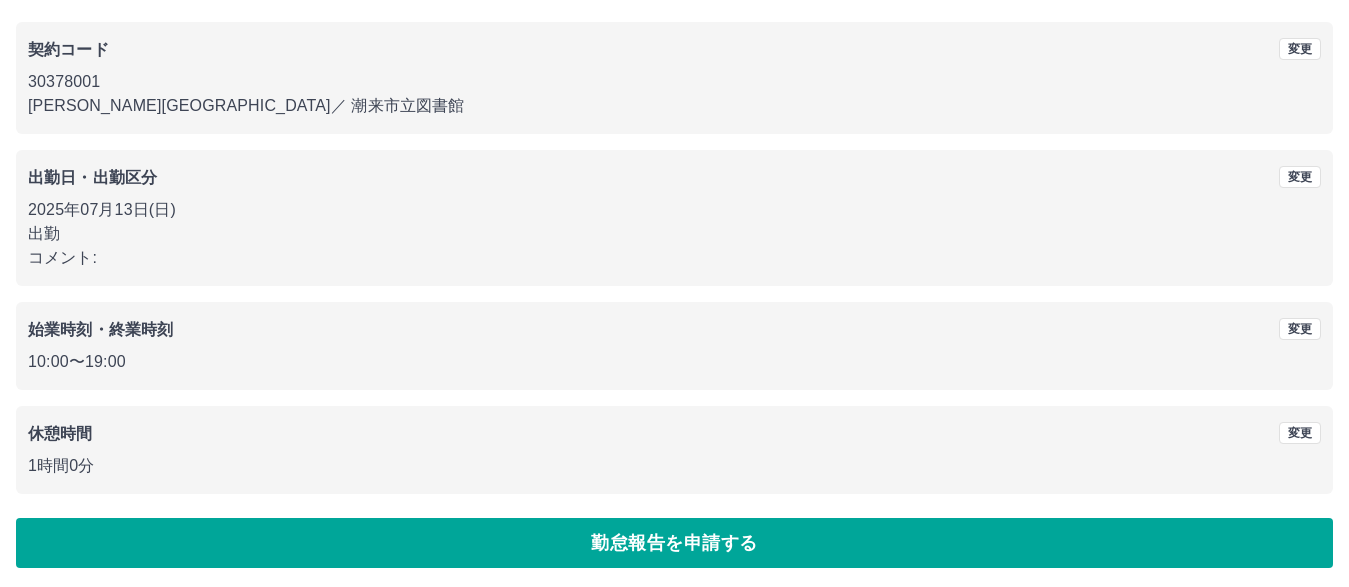 click on "契約コード 変更 30378001 潮来市  ／   潮来市立図書館 出勤日・出勤区分 変更 2025年07月13日(日) 出勤 コメント:  始業時刻・終業時刻 変更 10:00 〜 19:00 休憩時間 変更 1時間0分" at bounding box center (674, 258) 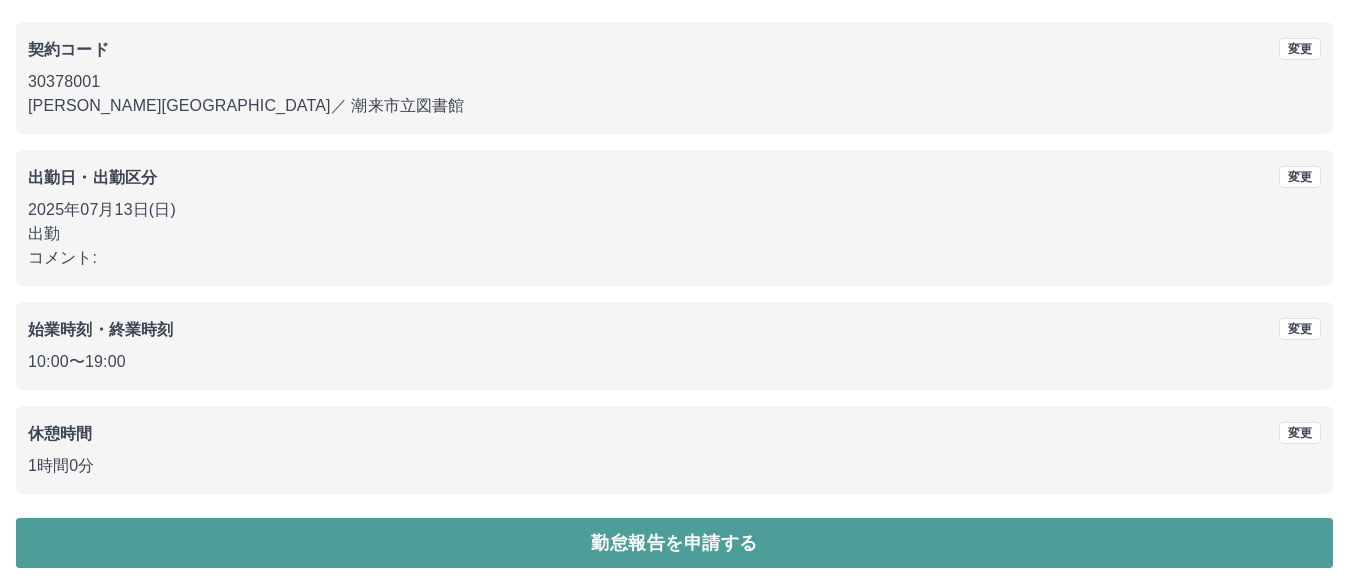click on "勤怠報告を申請する" at bounding box center (674, 543) 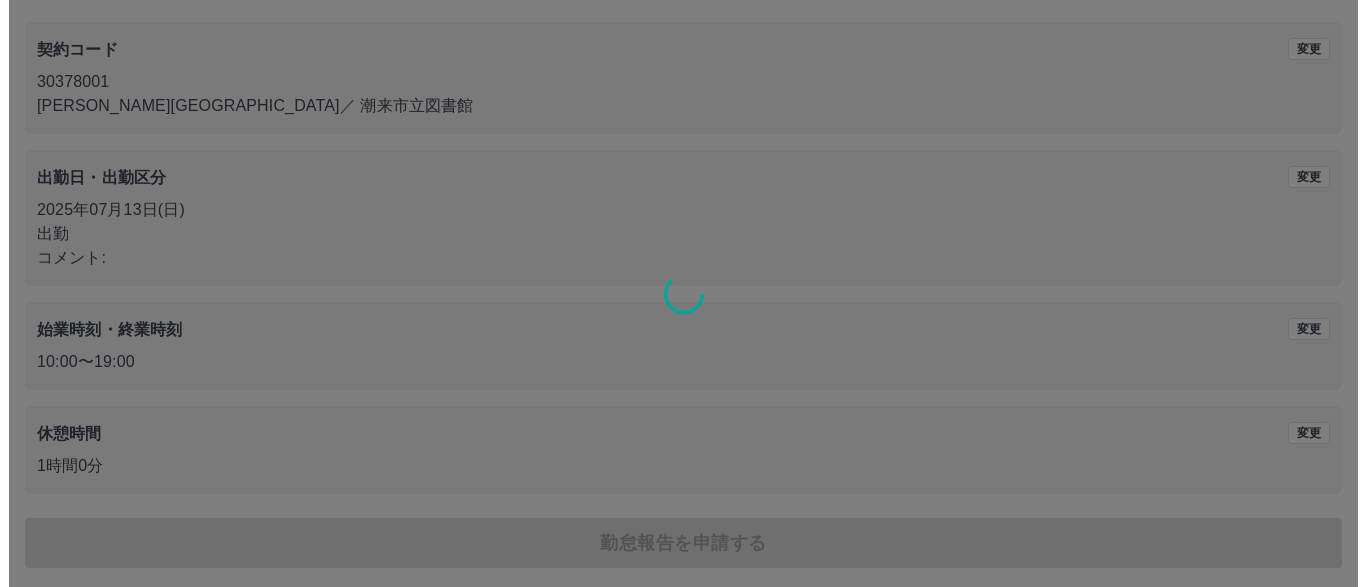 scroll, scrollTop: 0, scrollLeft: 0, axis: both 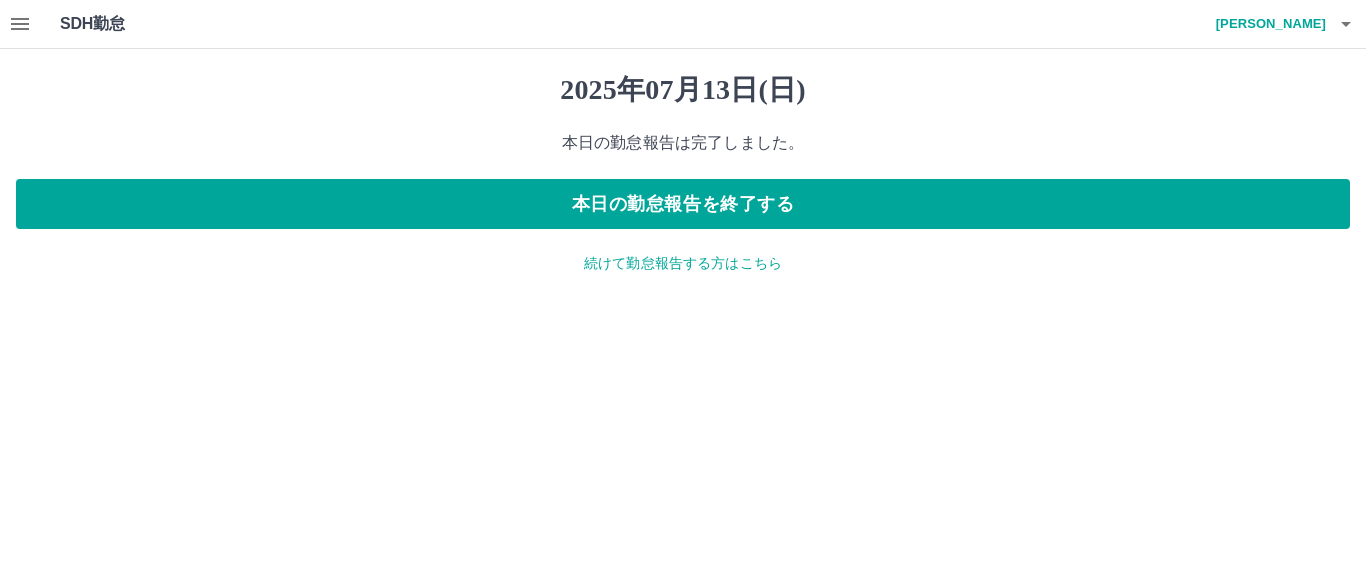 click on "続けて勤怠報告する方はこちら" at bounding box center (683, 263) 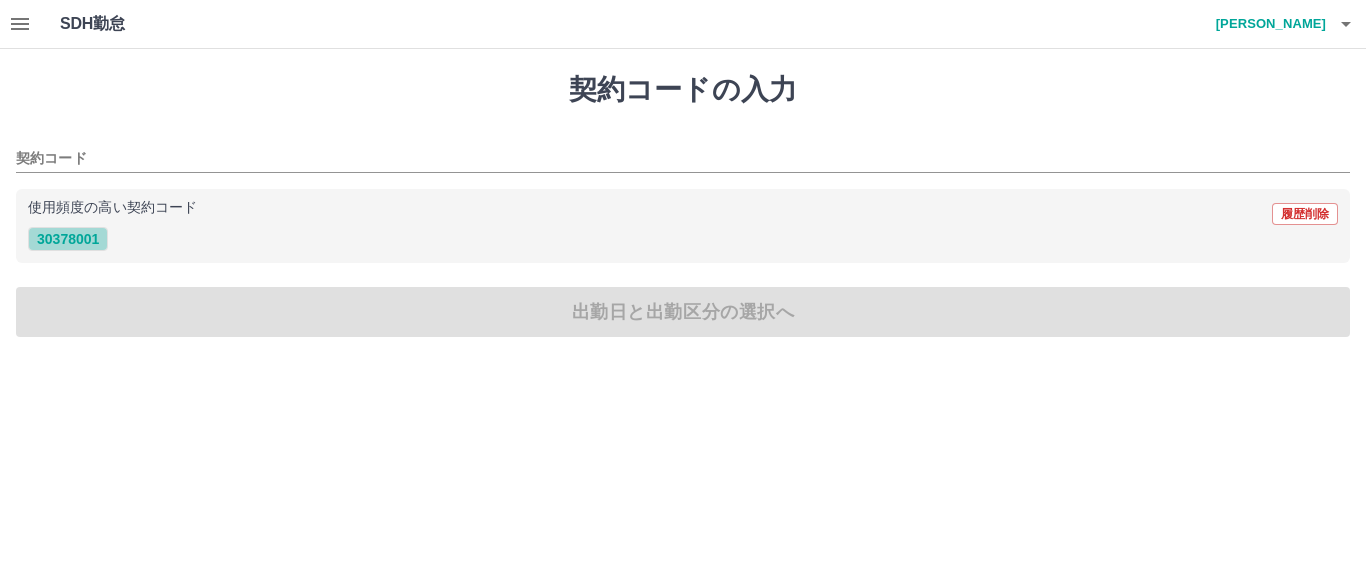 click on "30378001" at bounding box center [68, 239] 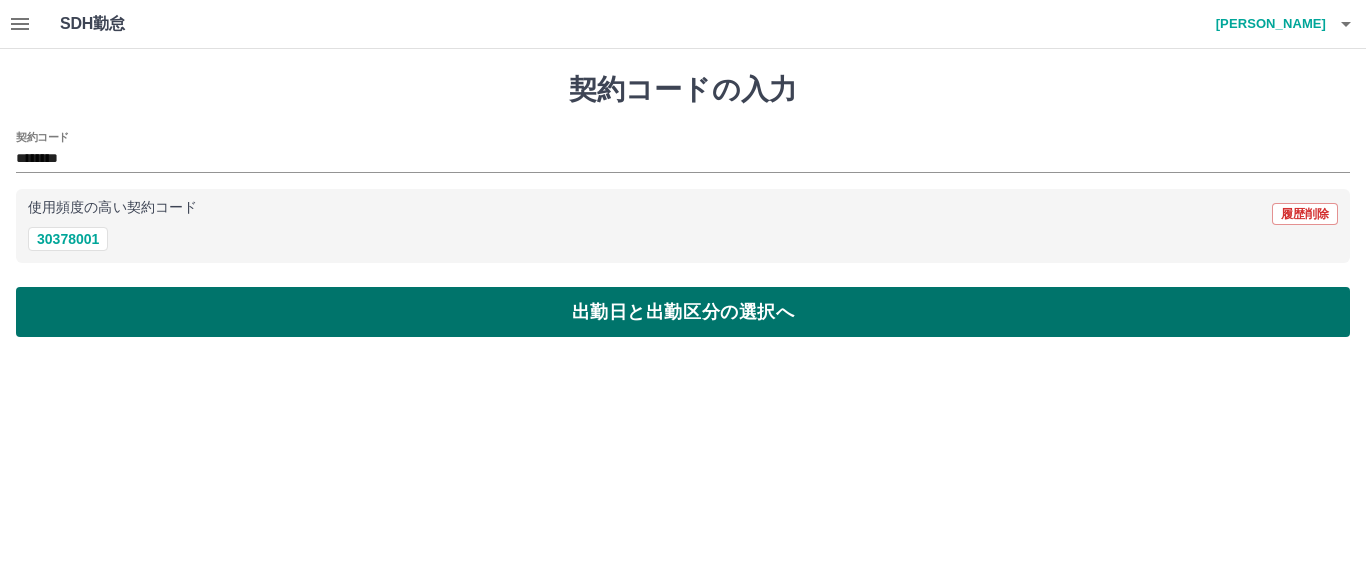click on "出勤日と出勤区分の選択へ" at bounding box center (683, 312) 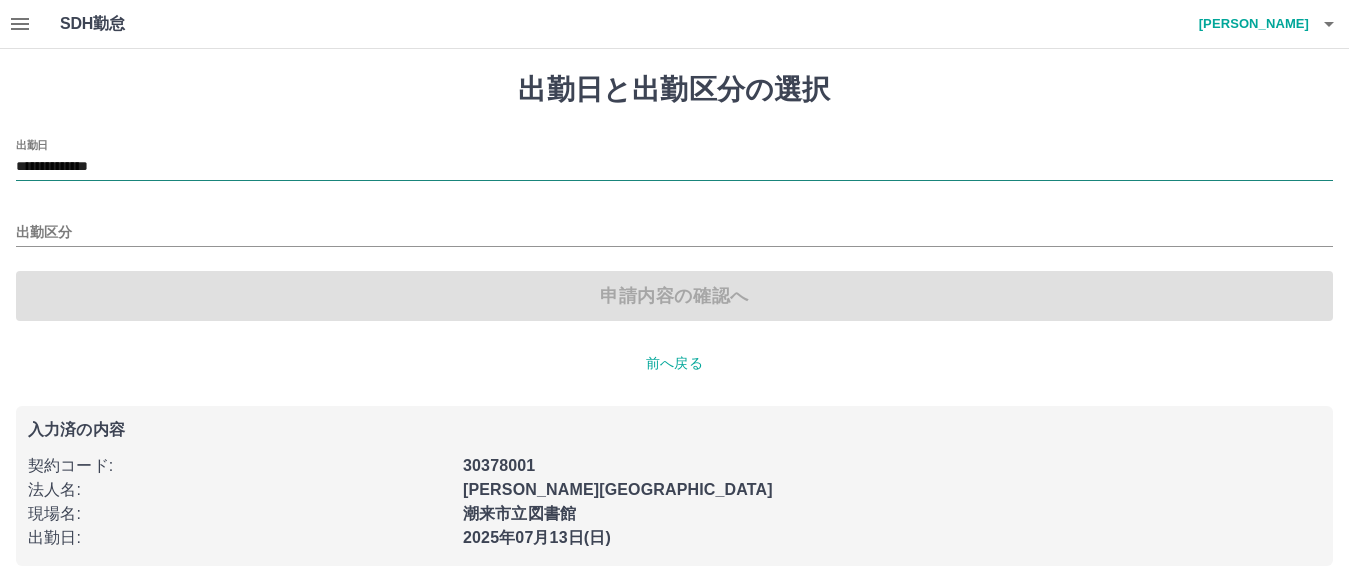 click on "**********" at bounding box center [674, 167] 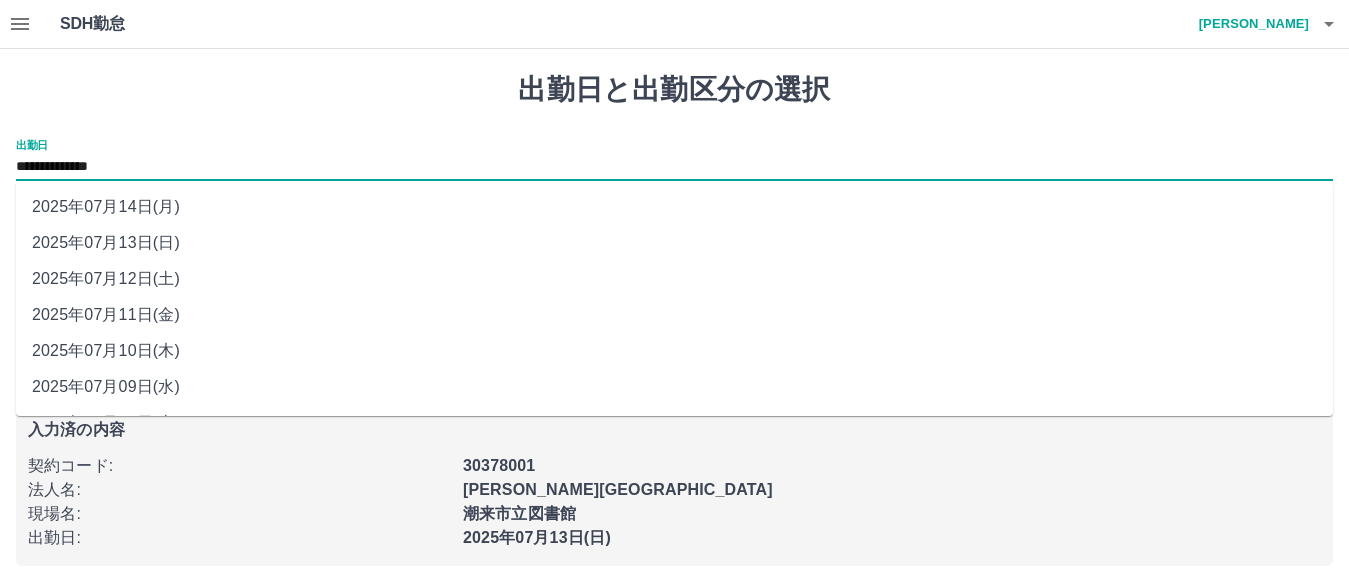 click on "2025年07月14日(月)" at bounding box center [674, 207] 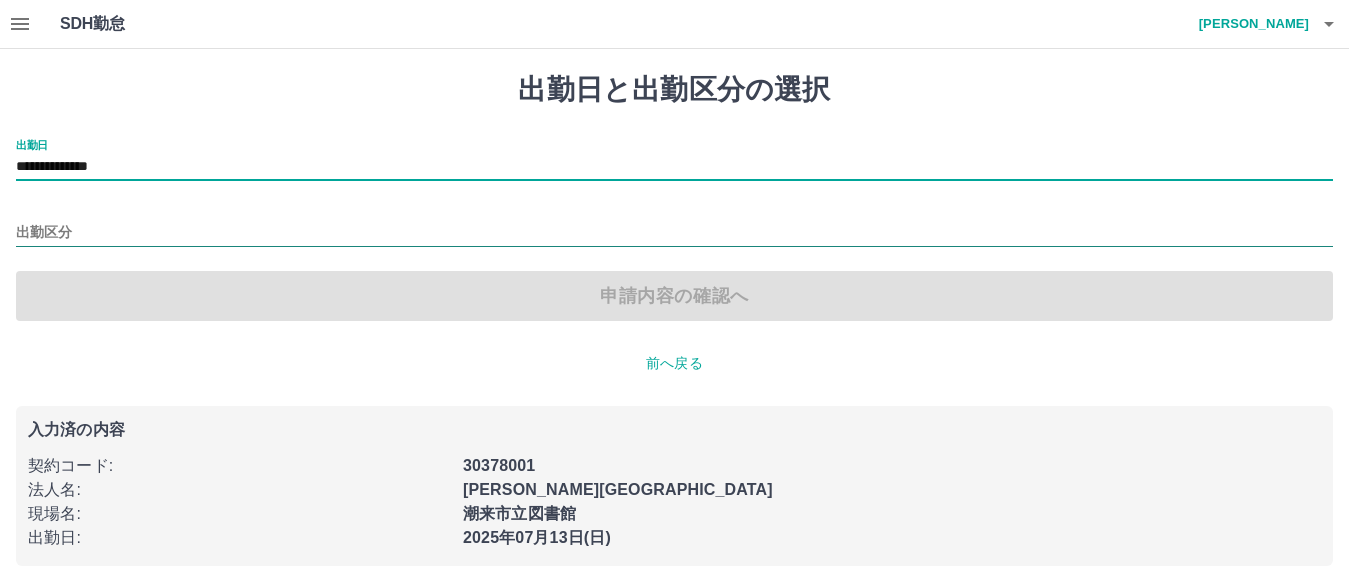 click on "出勤区分" at bounding box center [674, 233] 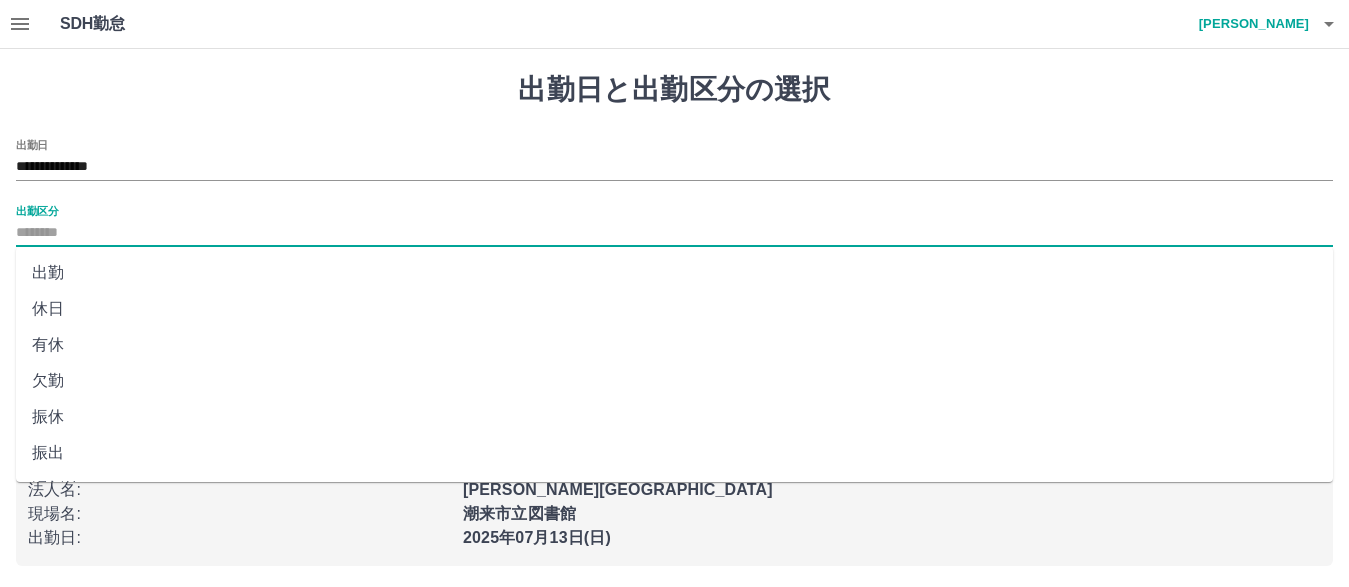click on "休日" at bounding box center (674, 309) 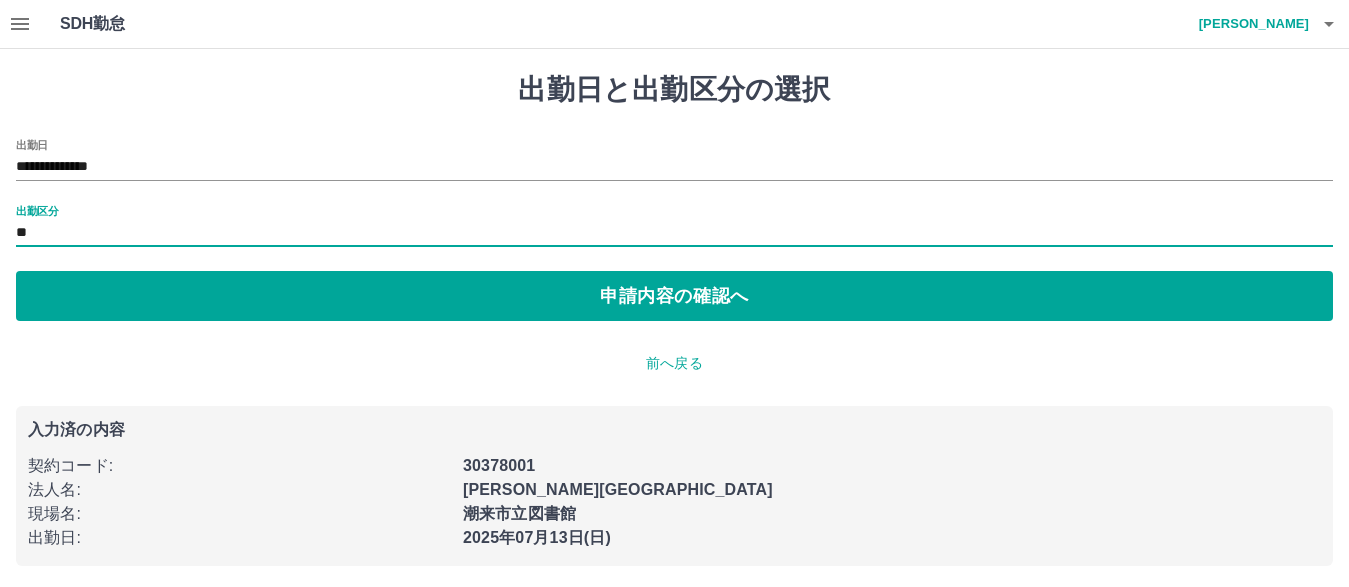 type on "**" 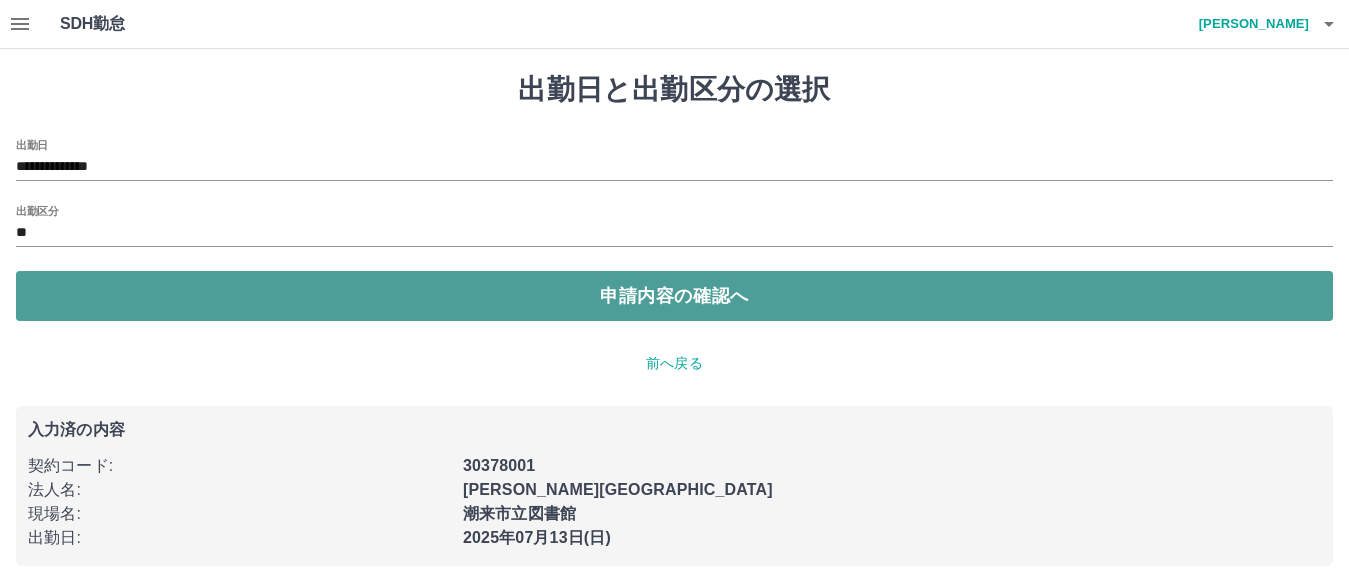 click on "申請内容の確認へ" at bounding box center (674, 296) 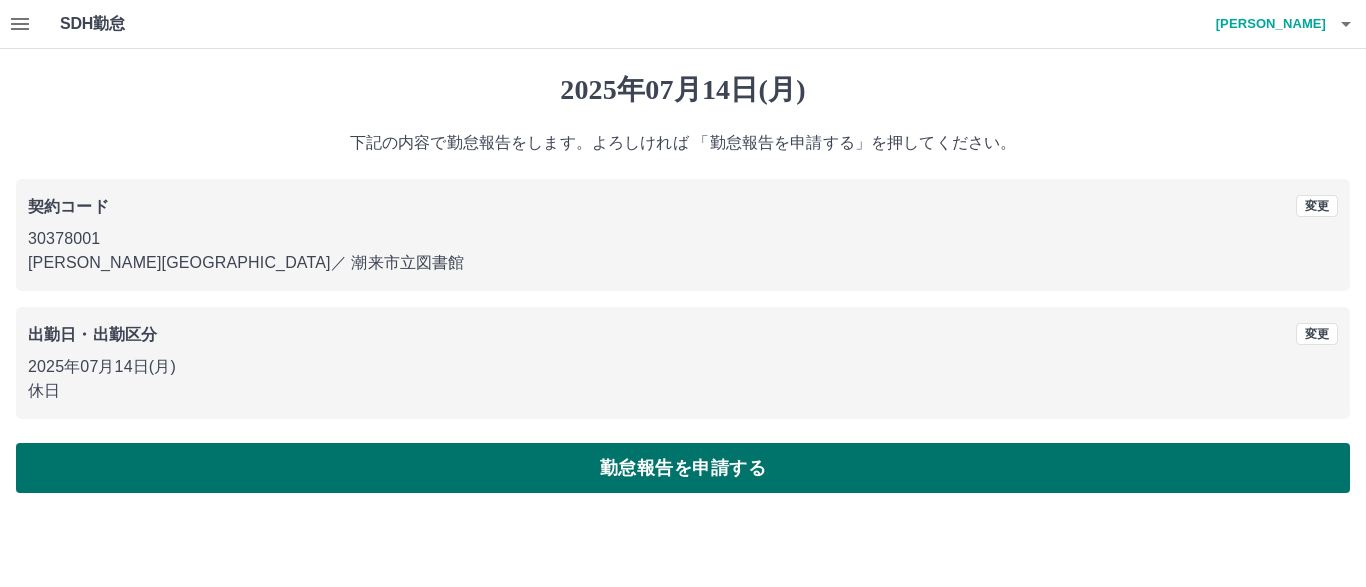 click on "勤怠報告を申請する" at bounding box center (683, 468) 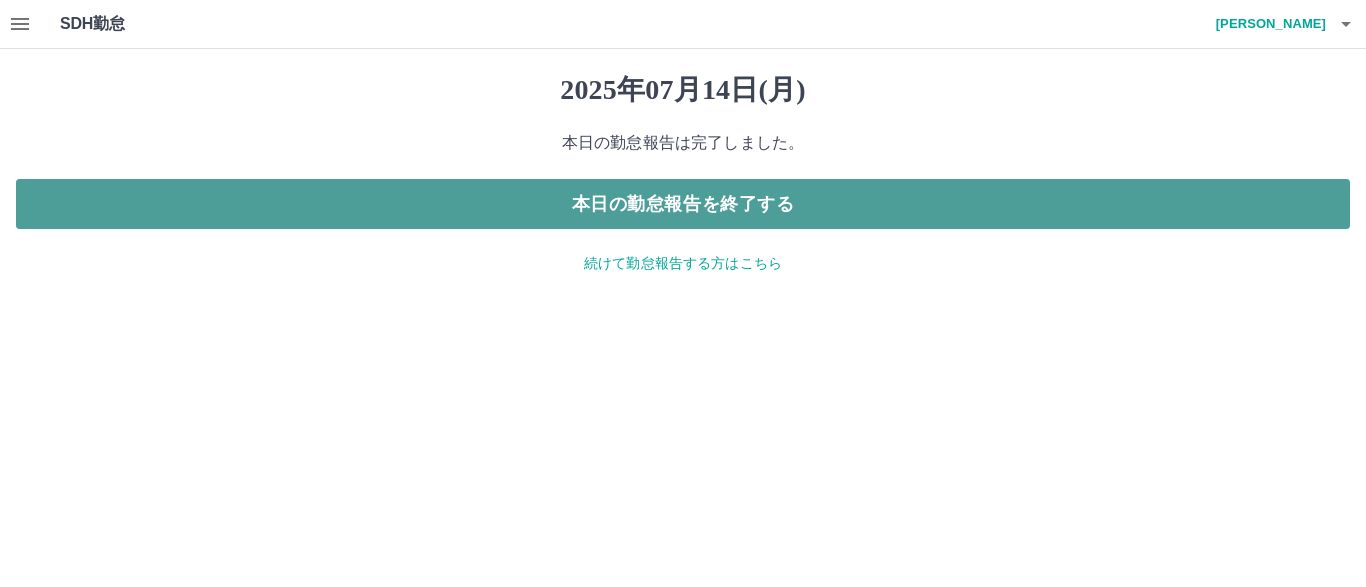 click on "本日の勤怠報告を終了する" at bounding box center (683, 204) 